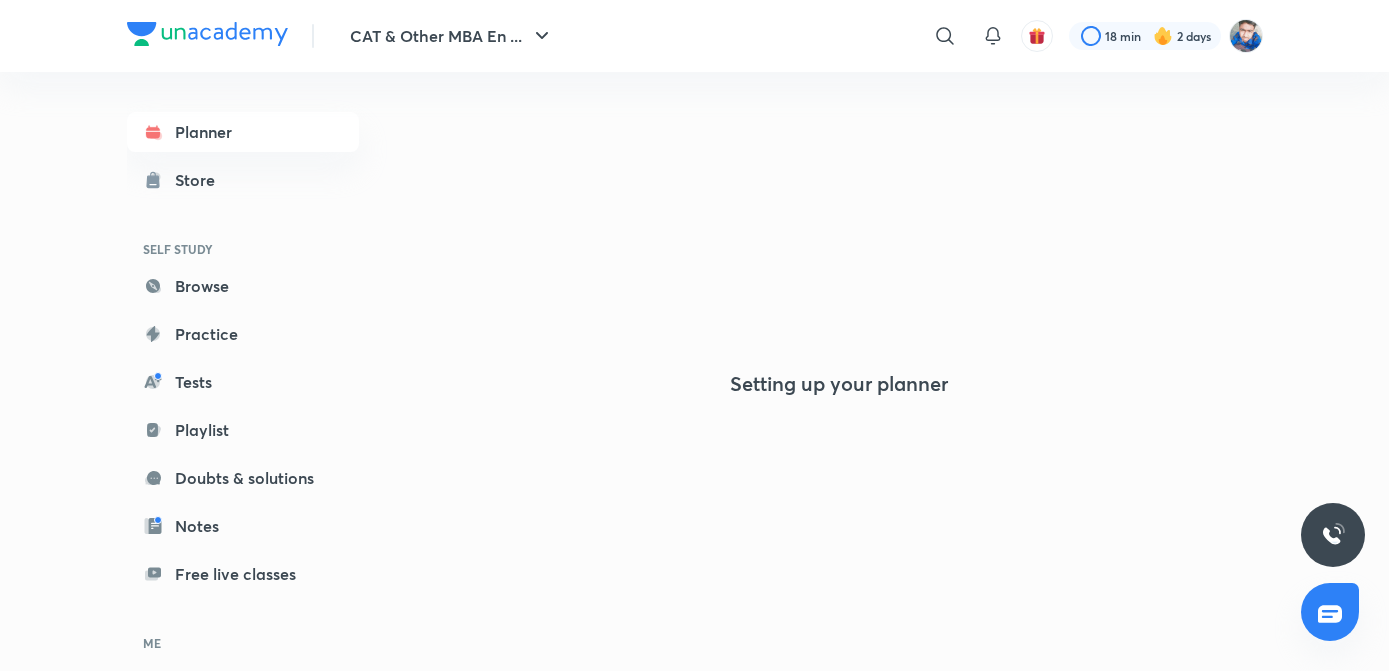 scroll, scrollTop: 0, scrollLeft: 0, axis: both 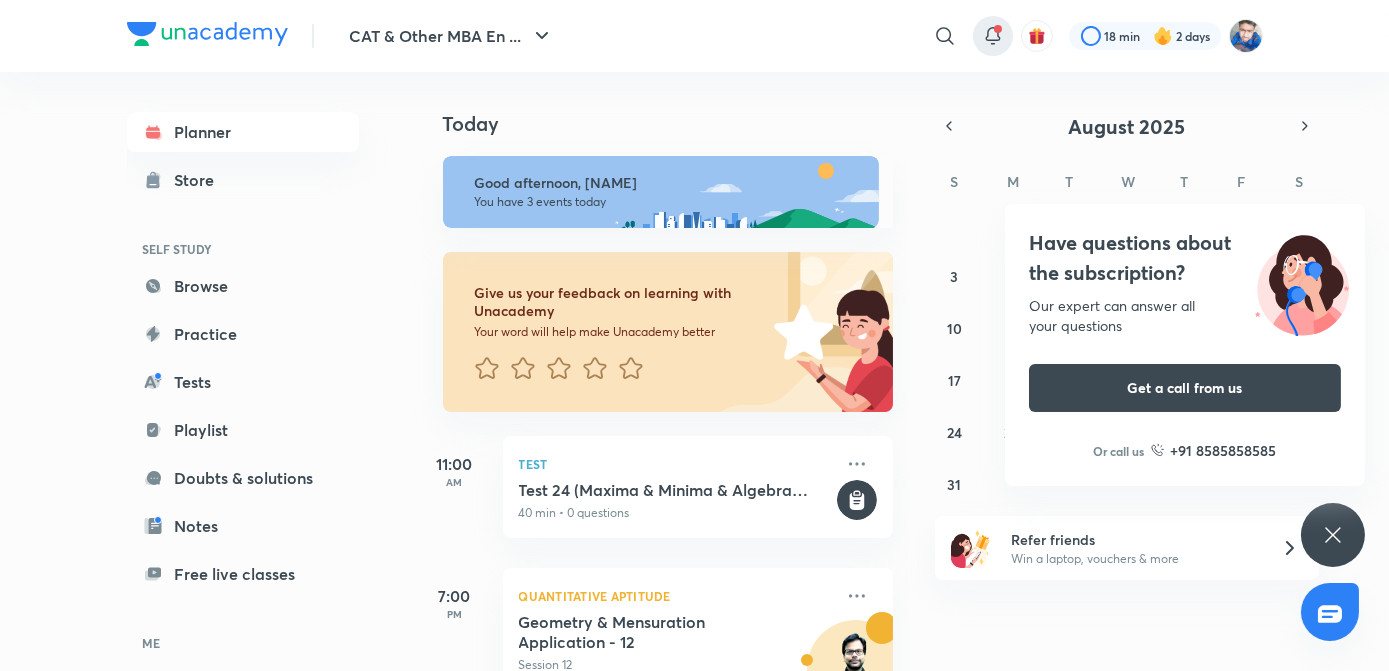 click at bounding box center (993, 36) 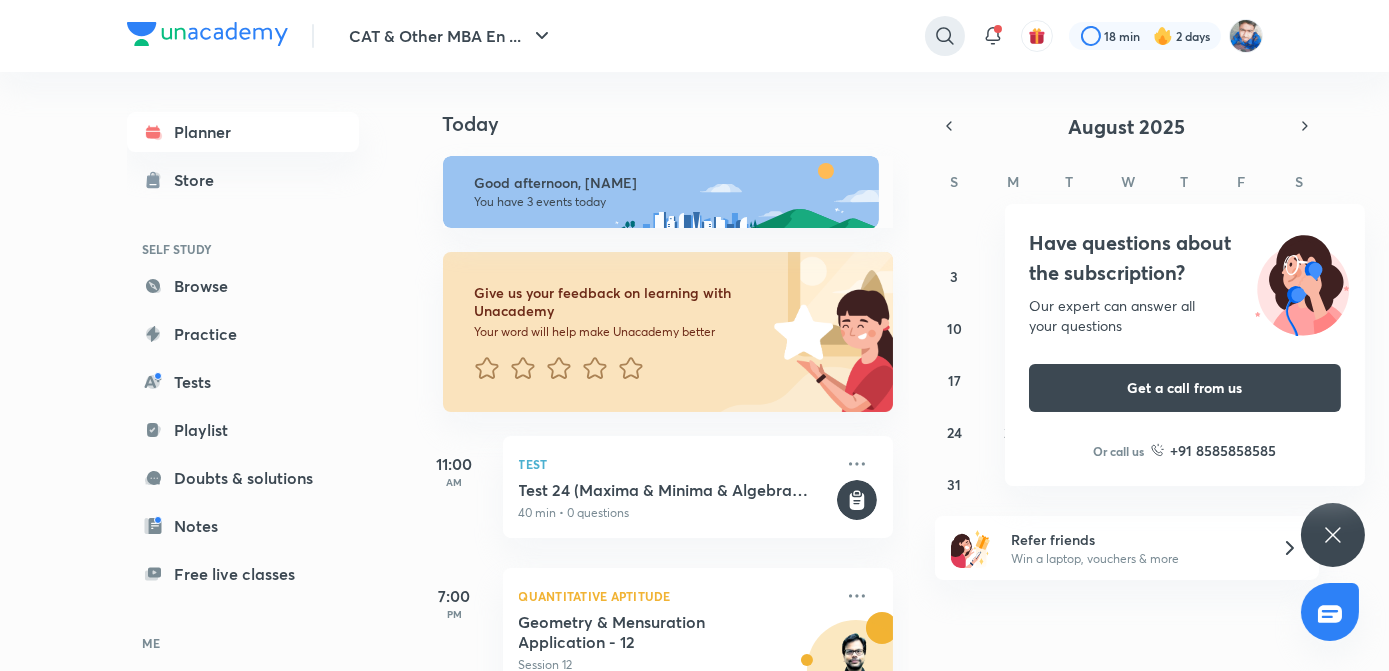 click 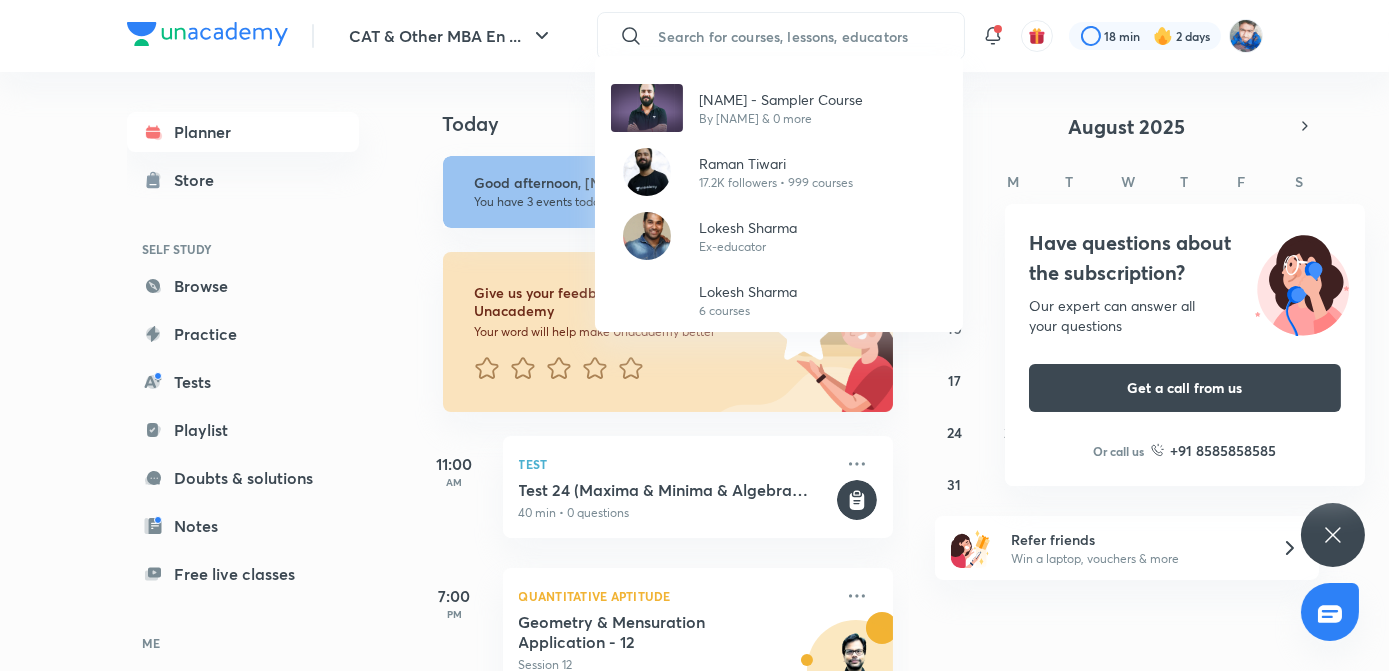 click on "Raman Tiwari - Sampler Course" at bounding box center (781, 99) 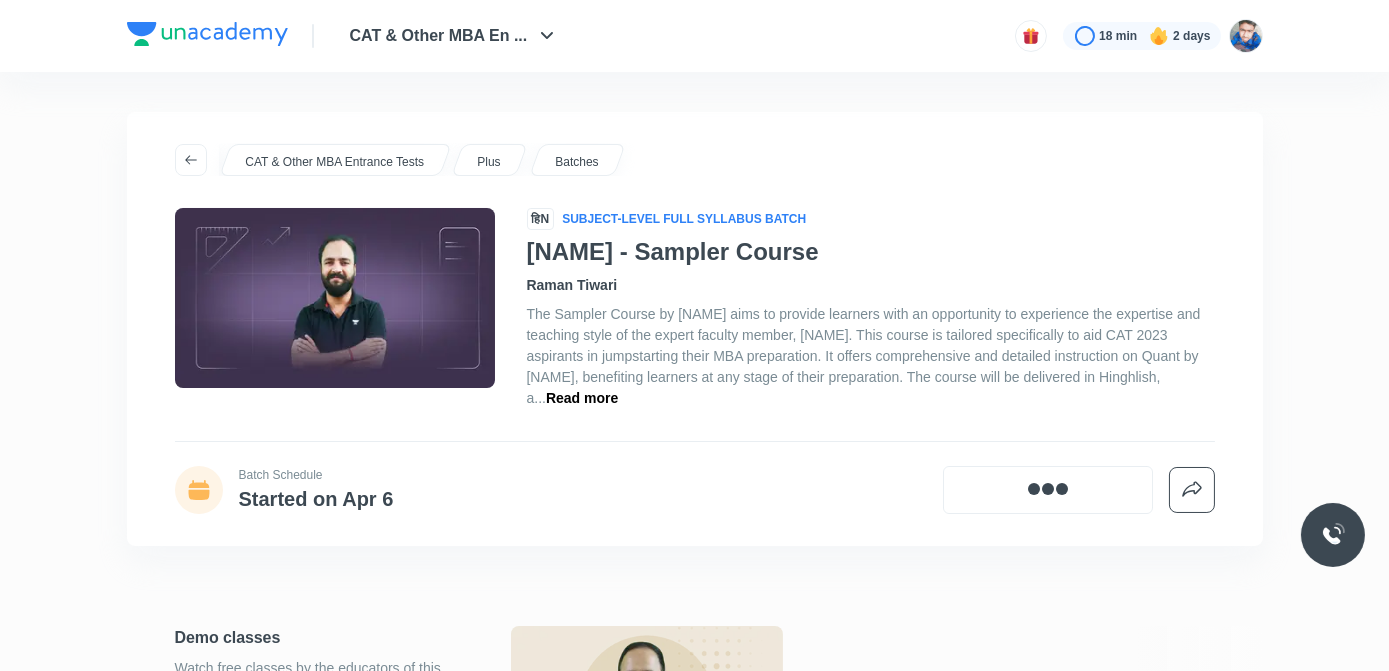 click on "CAT & Other MBA En ... 18 min 2 days" at bounding box center (695, 36) 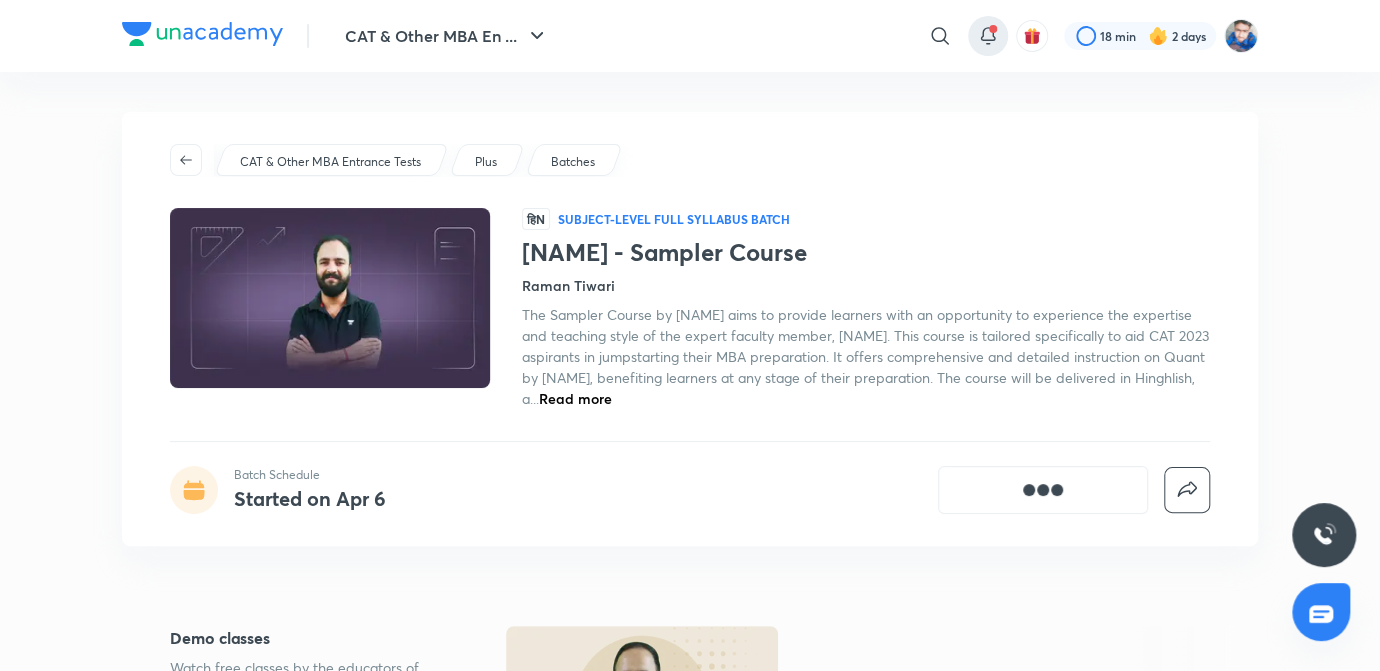click 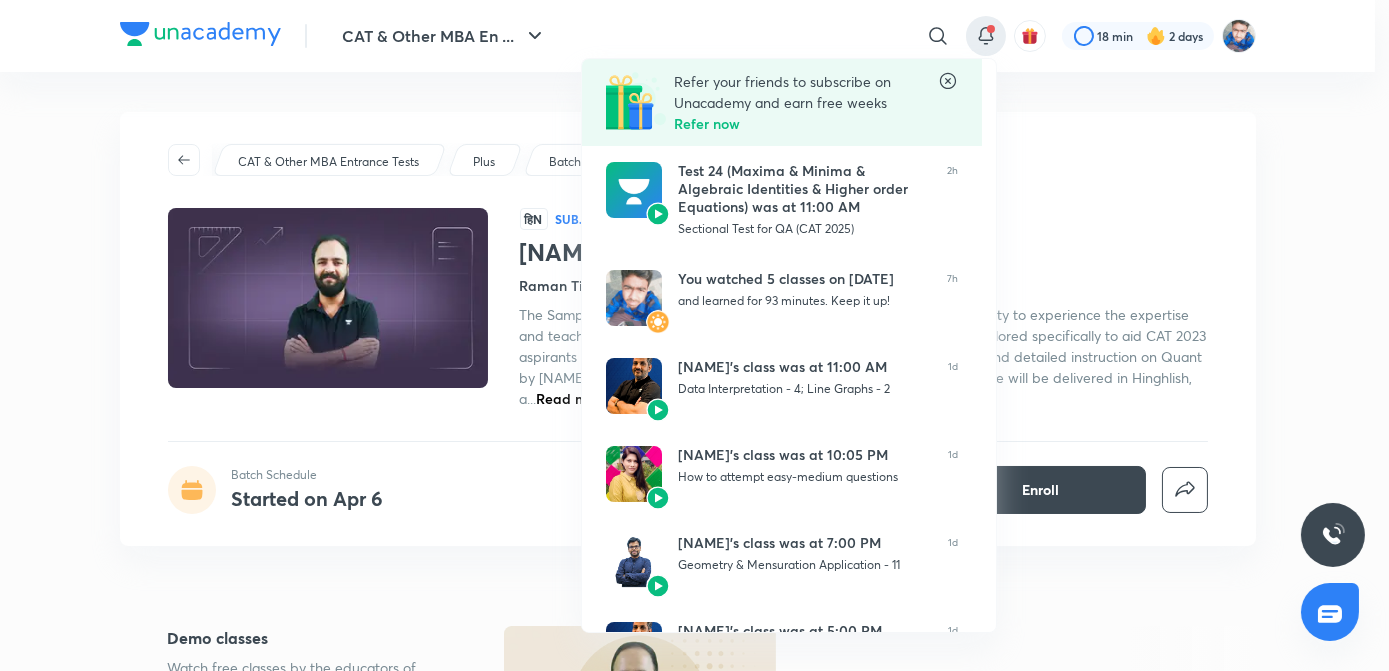 click at bounding box center [694, 335] 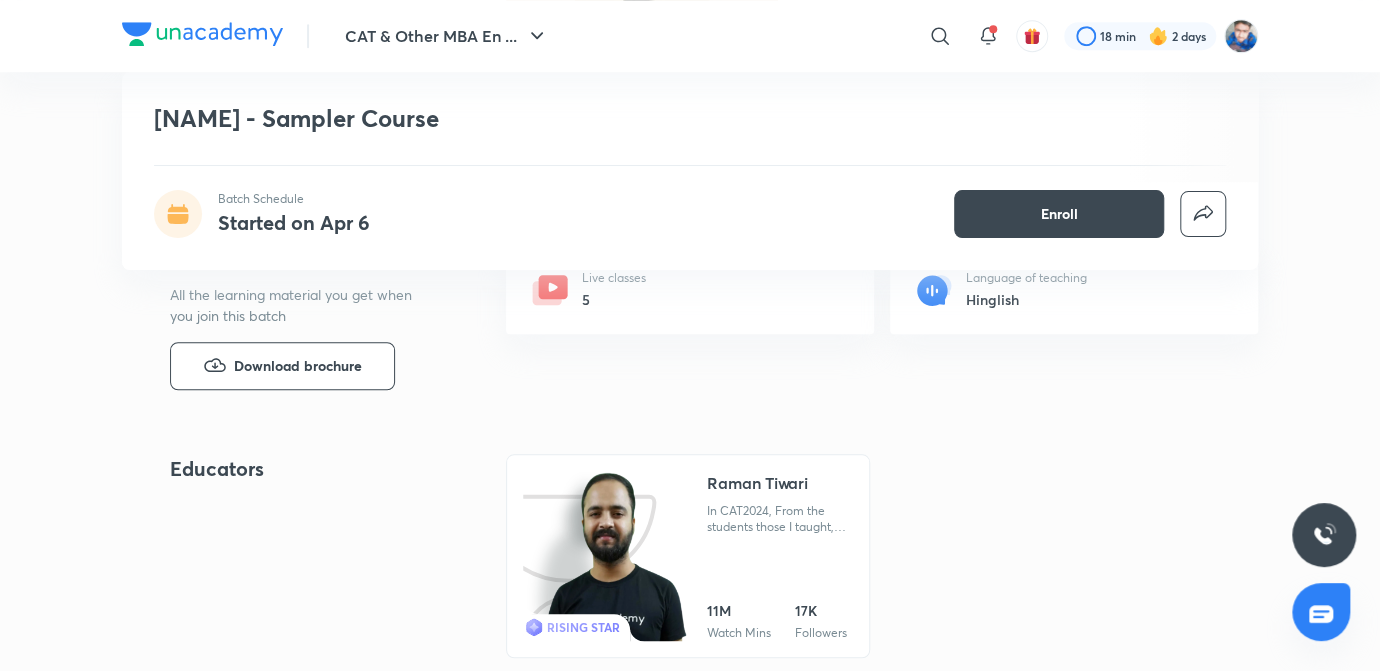 scroll, scrollTop: 727, scrollLeft: 0, axis: vertical 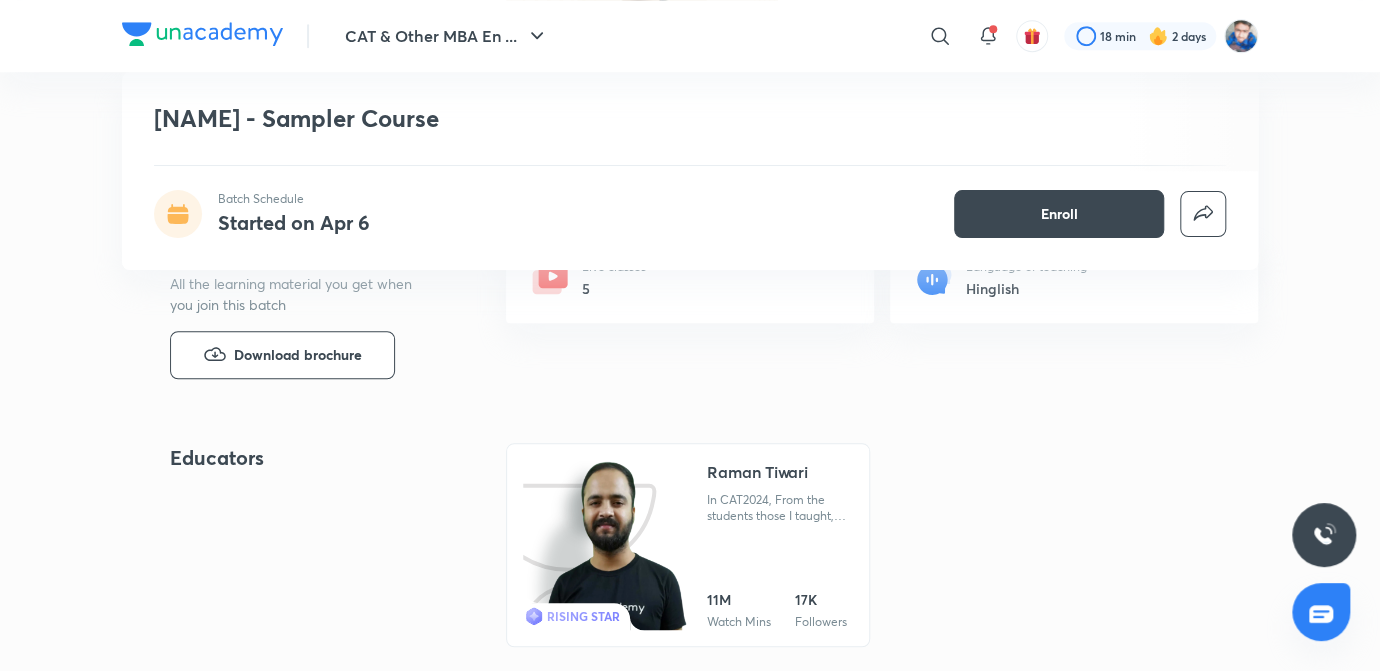 click at bounding box center (614, 546) 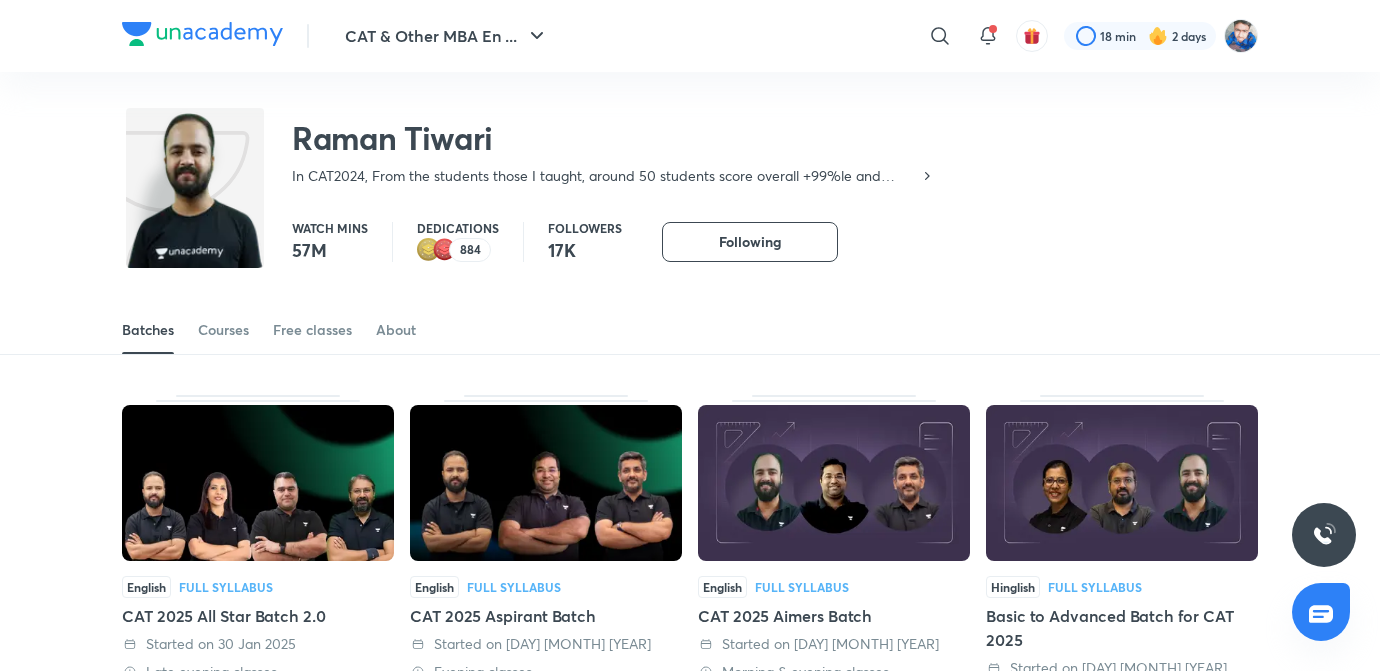 scroll, scrollTop: 0, scrollLeft: 0, axis: both 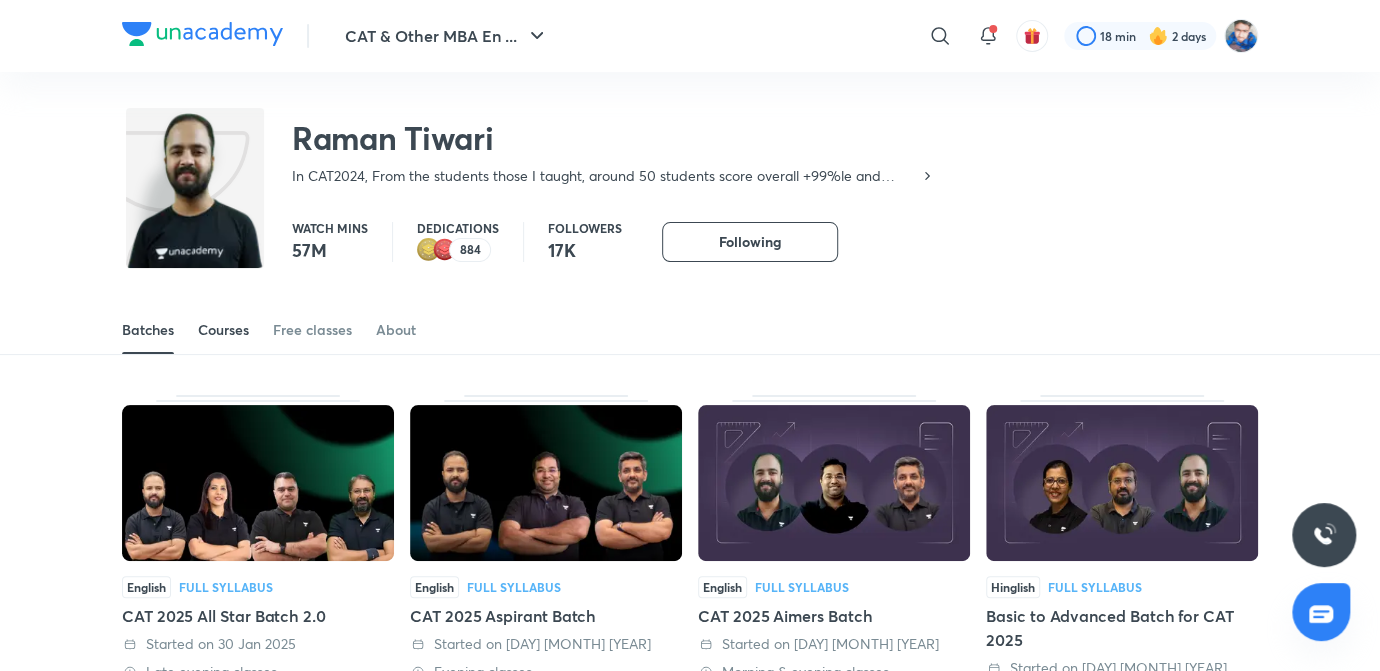 click on "Courses" at bounding box center [223, 330] 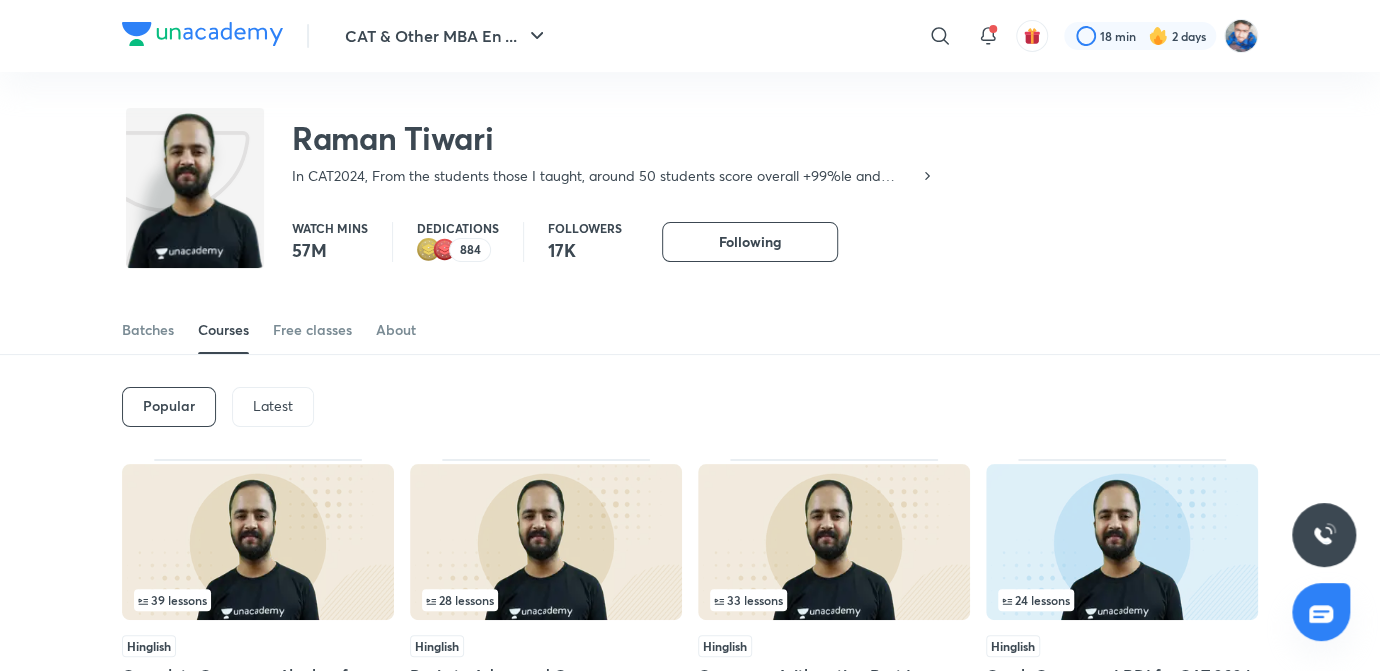click on "Latest" at bounding box center (273, 407) 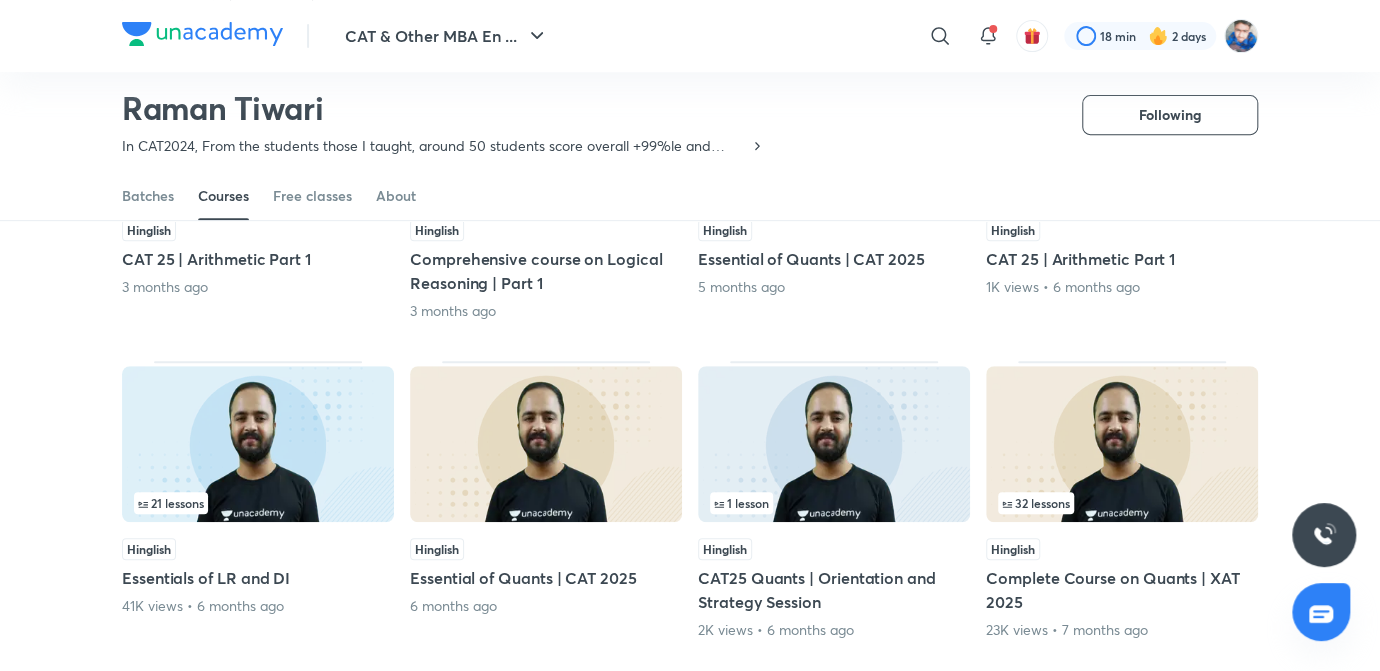 scroll, scrollTop: 174, scrollLeft: 0, axis: vertical 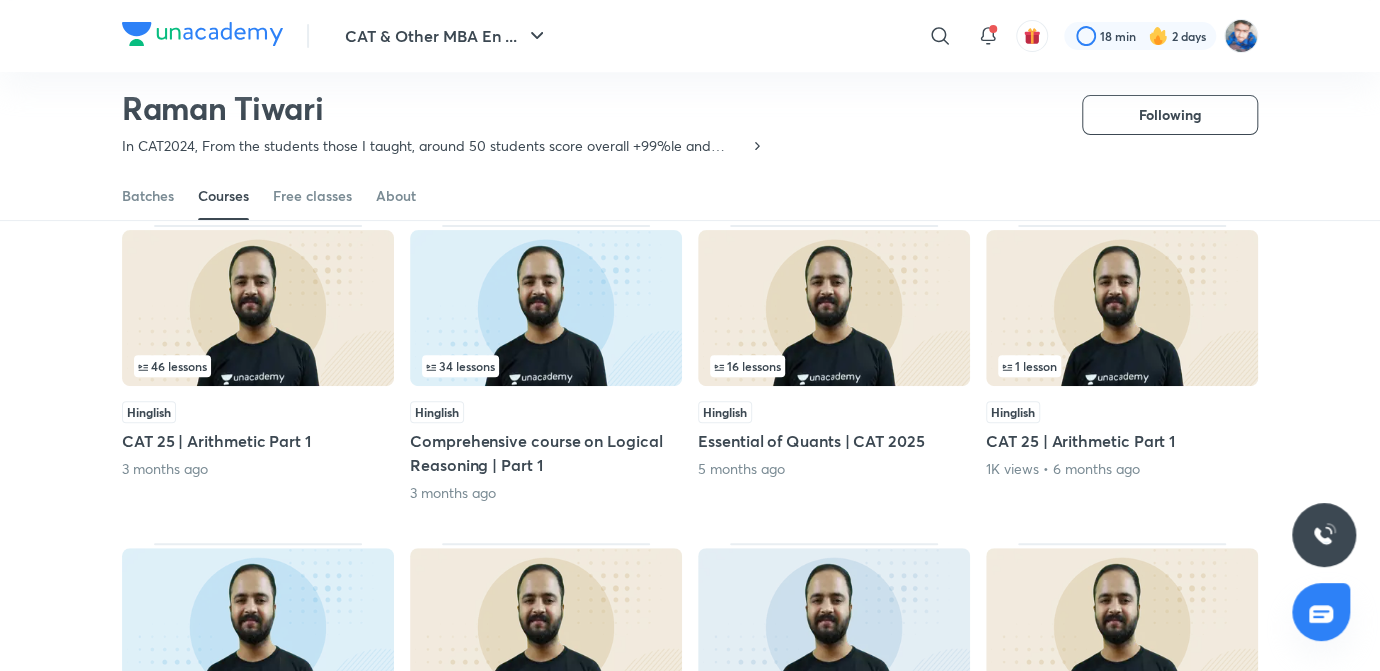 click on "46   lessons" at bounding box center (258, 366) 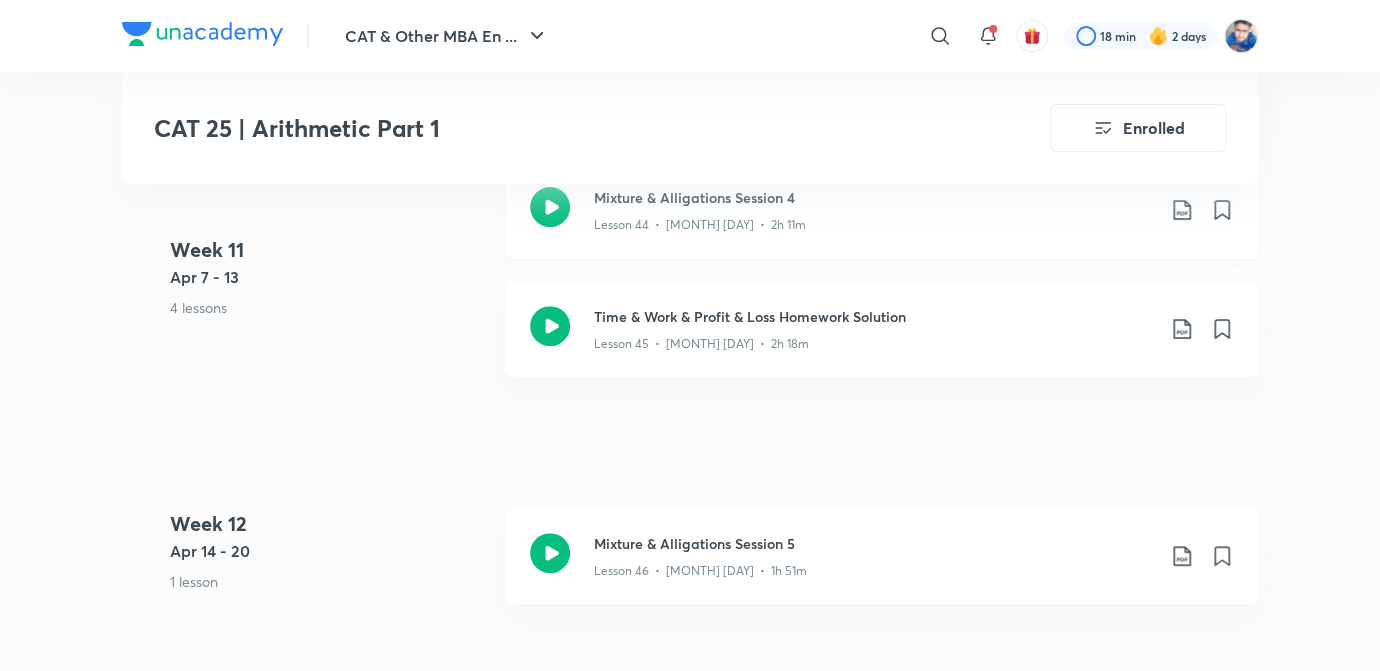 scroll, scrollTop: 7730, scrollLeft: 0, axis: vertical 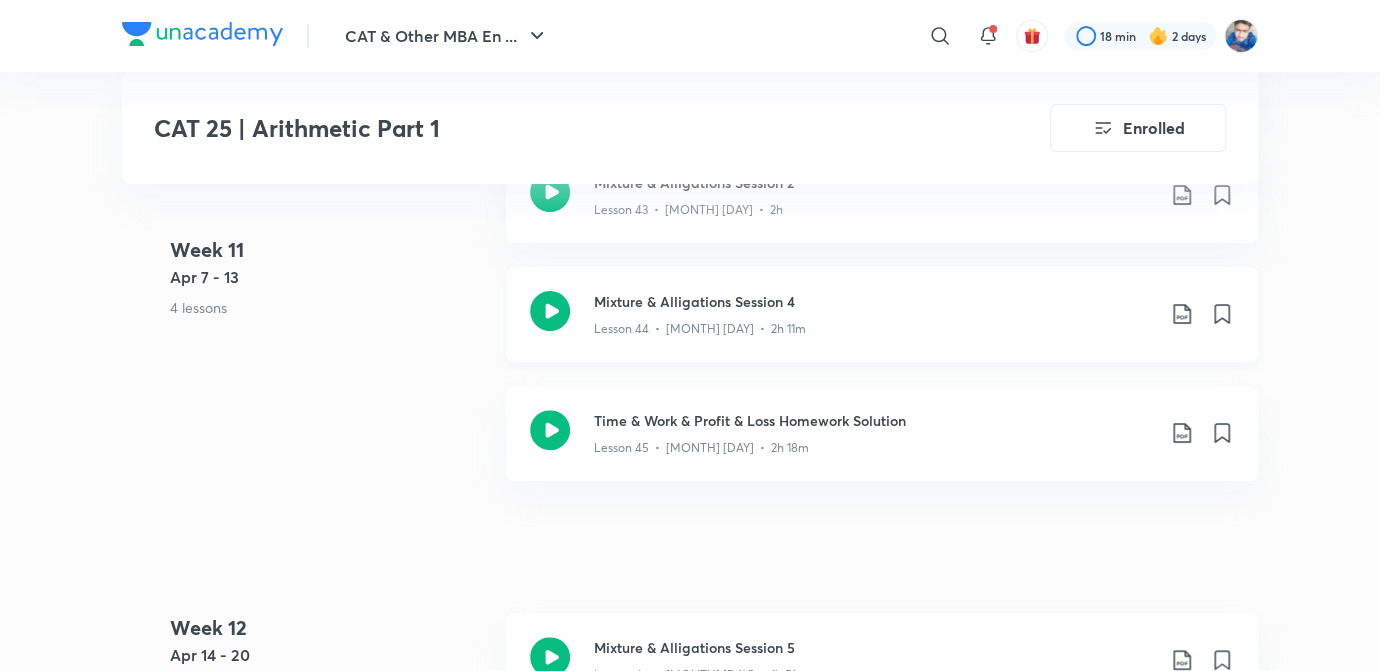 click 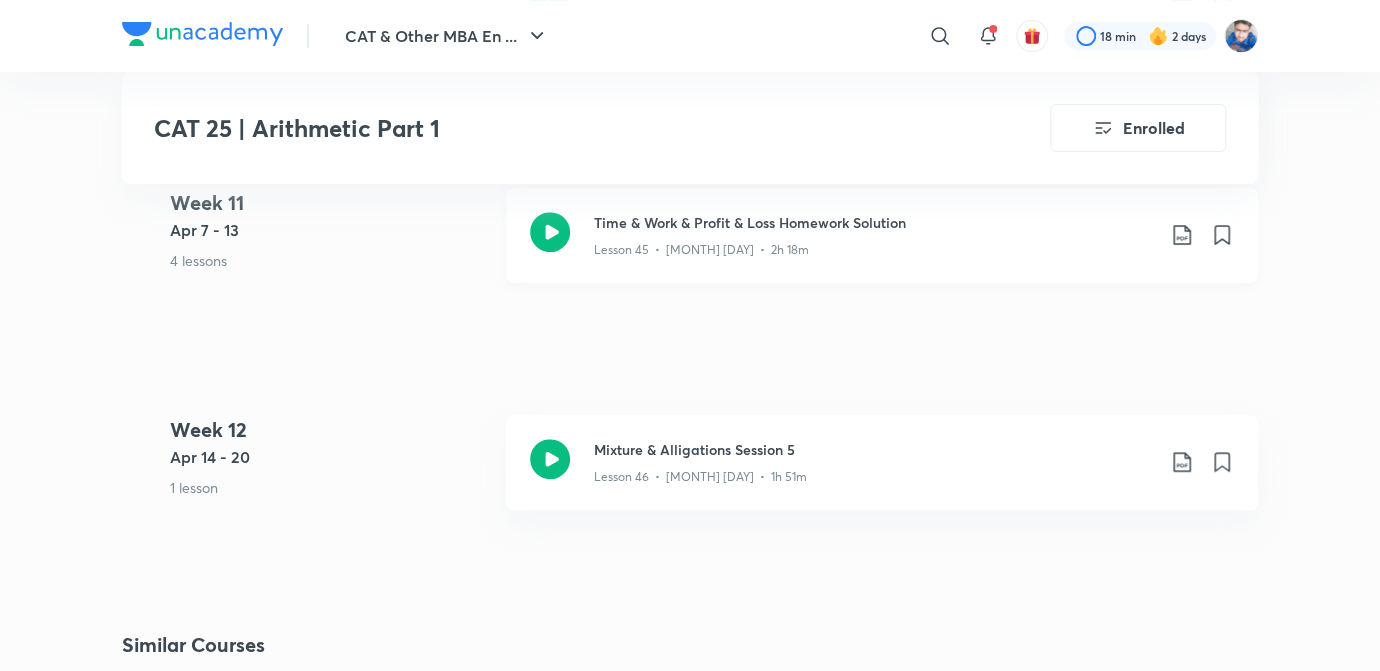 scroll, scrollTop: 7821, scrollLeft: 0, axis: vertical 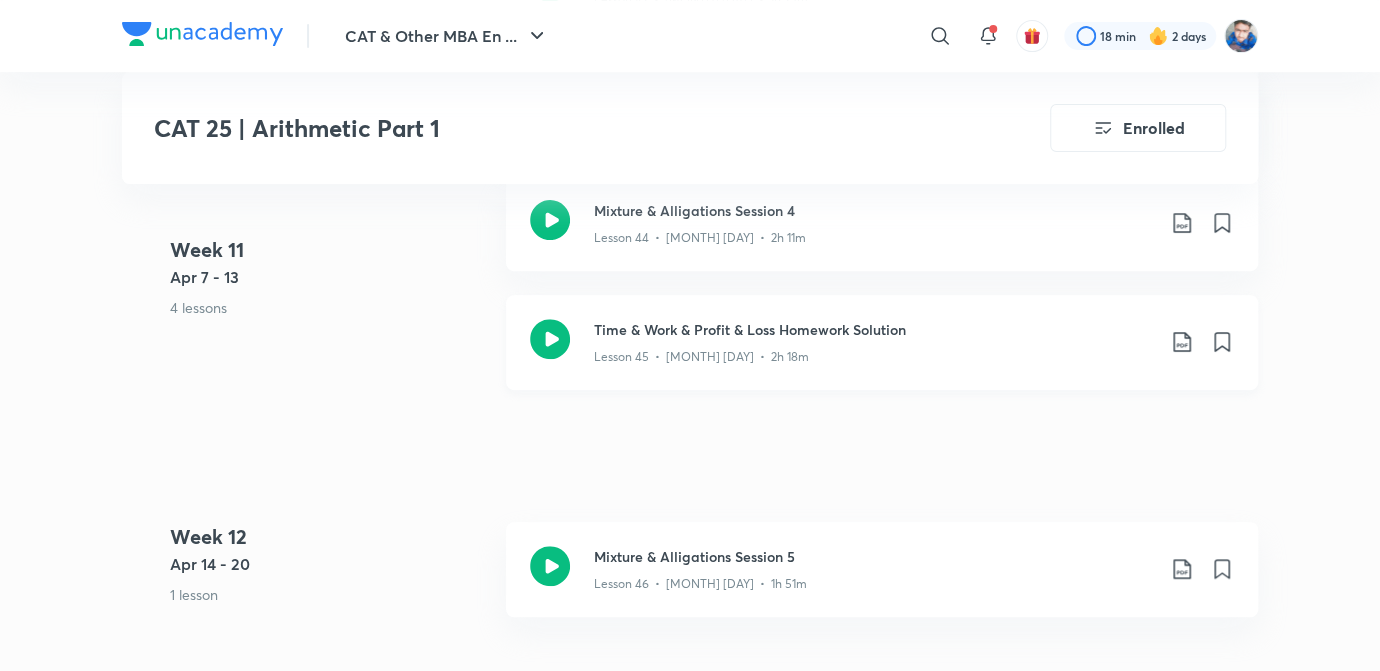 click 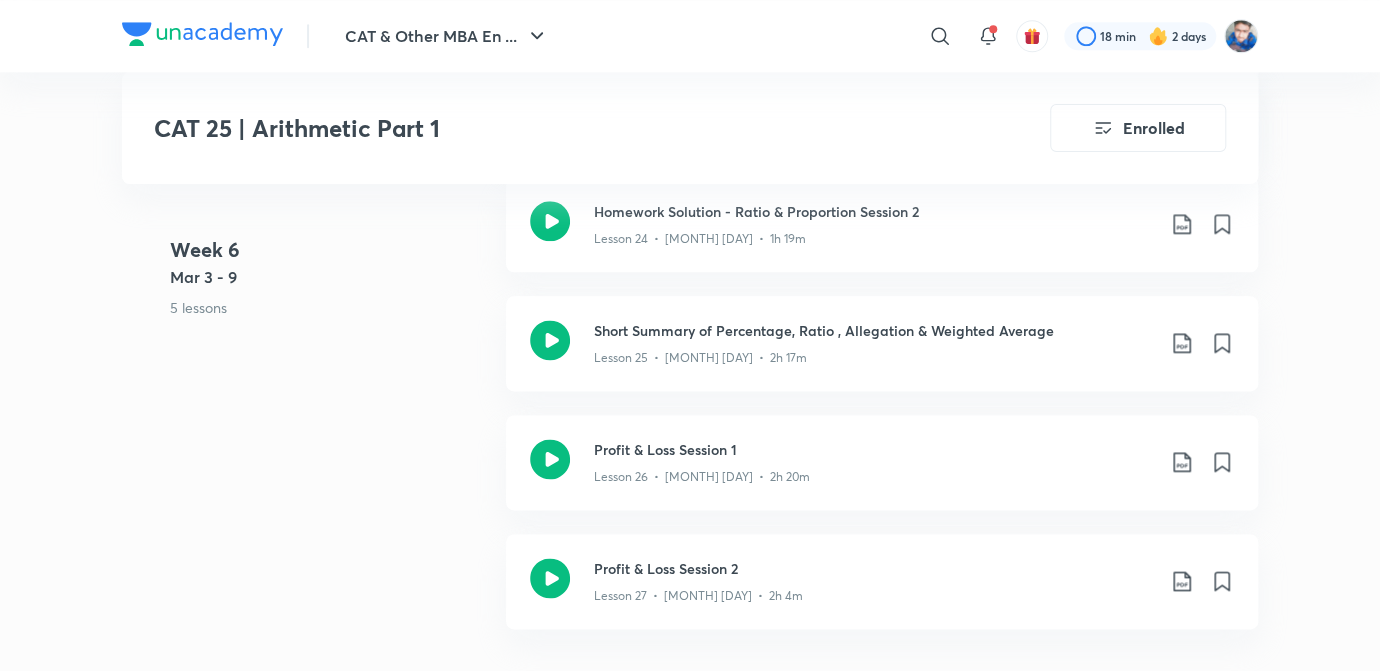 scroll, scrollTop: 5181, scrollLeft: 0, axis: vertical 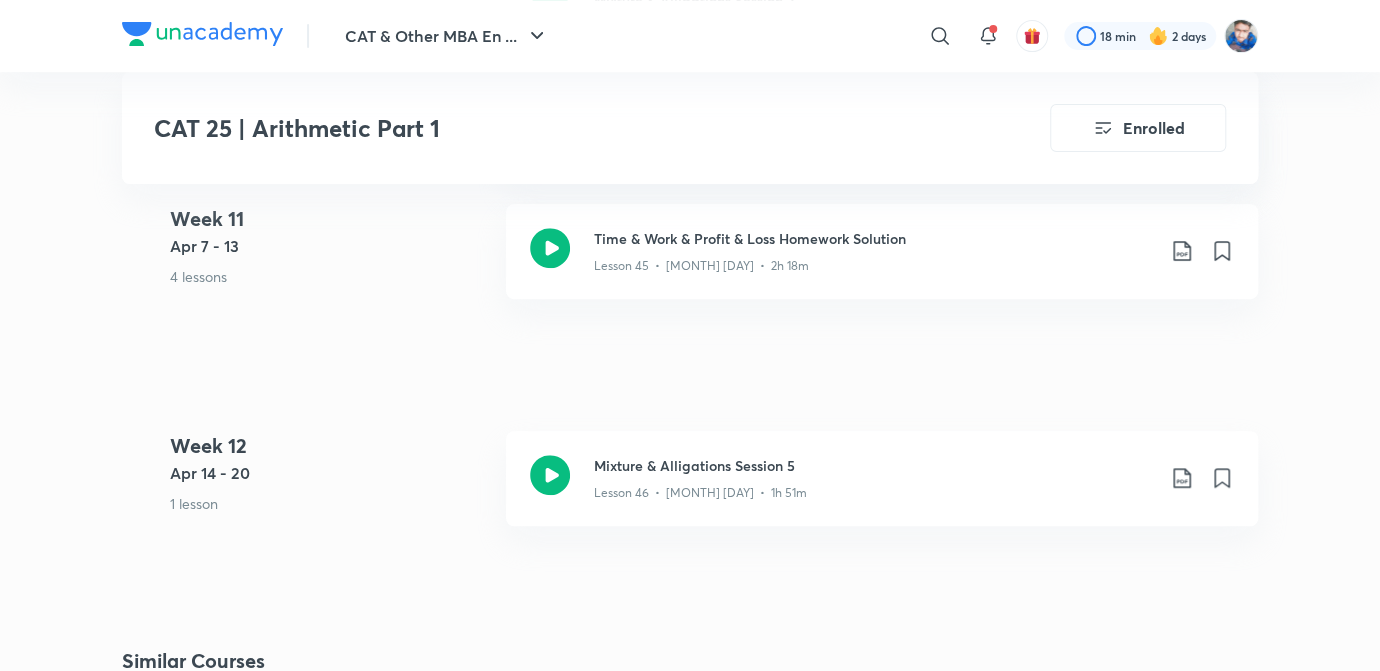 drag, startPoint x: 552, startPoint y: 480, endPoint x: 433, endPoint y: 518, distance: 124.919975 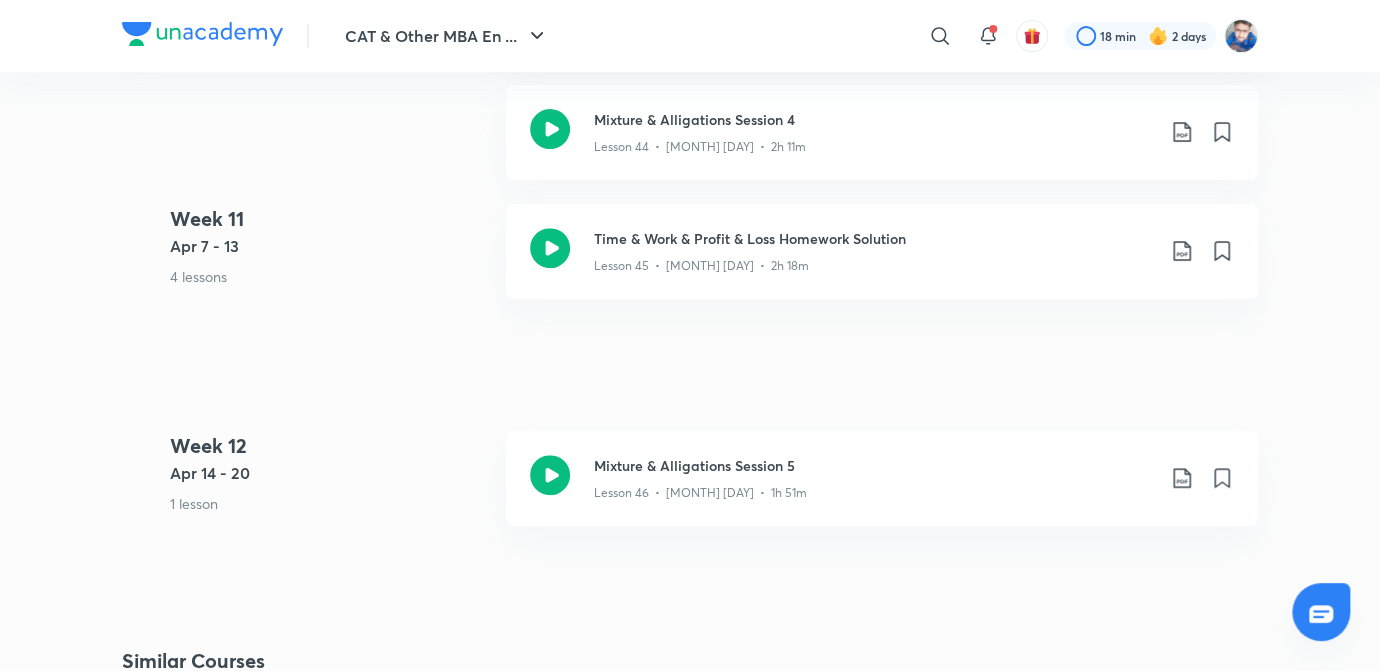 scroll, scrollTop: 0, scrollLeft: 0, axis: both 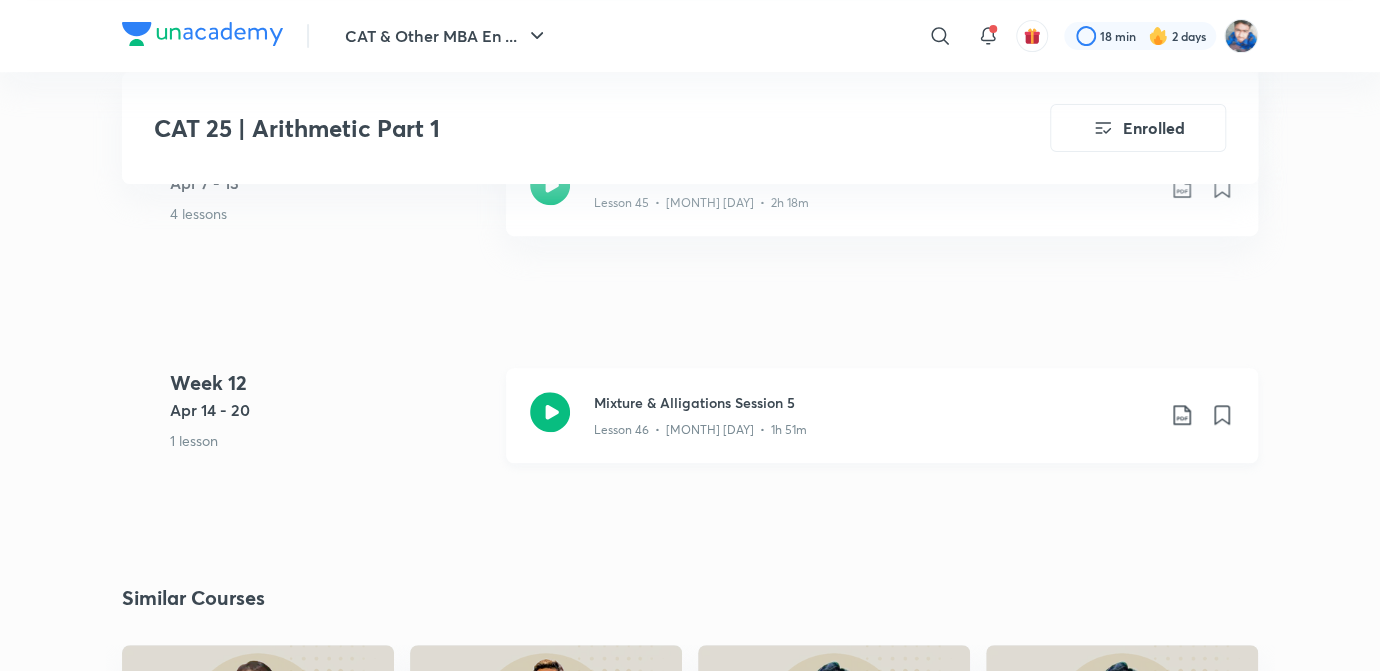 click 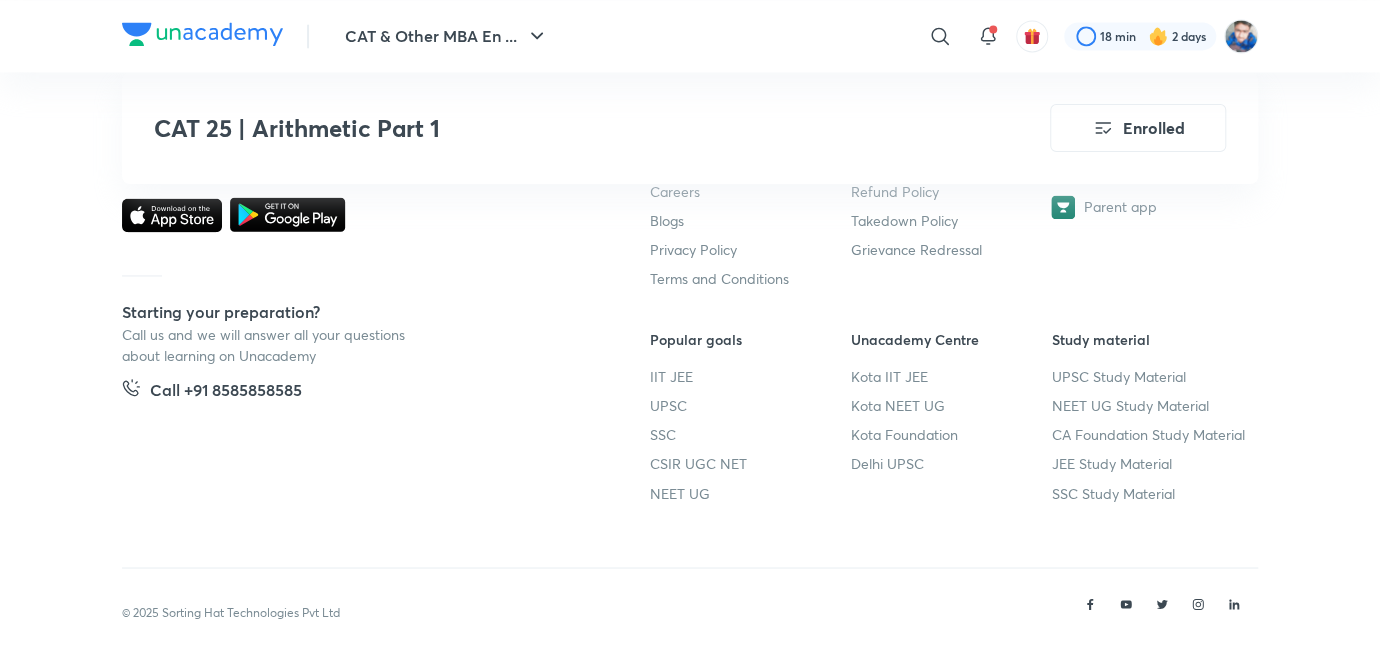 scroll, scrollTop: 8888, scrollLeft: 0, axis: vertical 